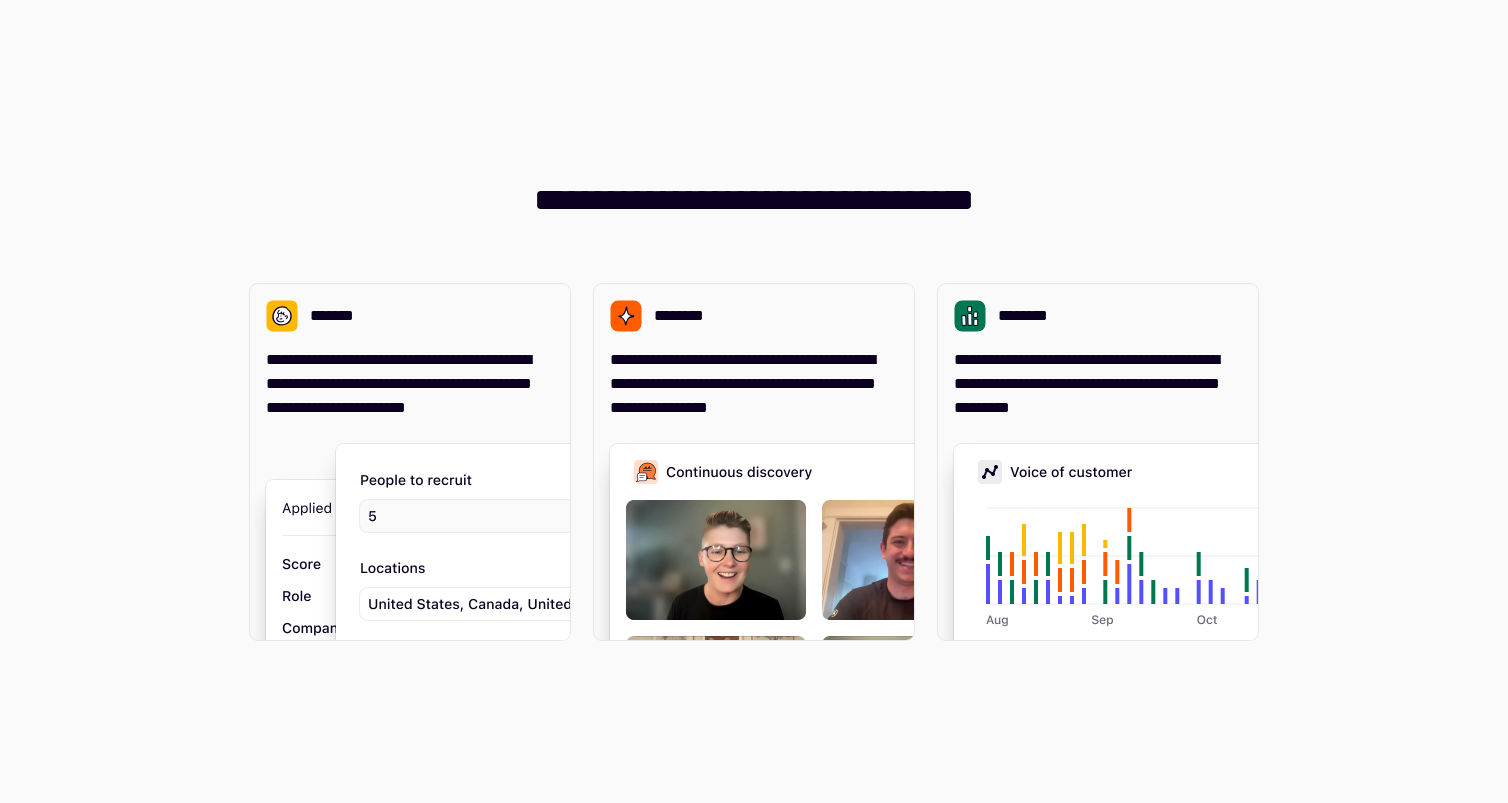 scroll, scrollTop: 0, scrollLeft: 0, axis: both 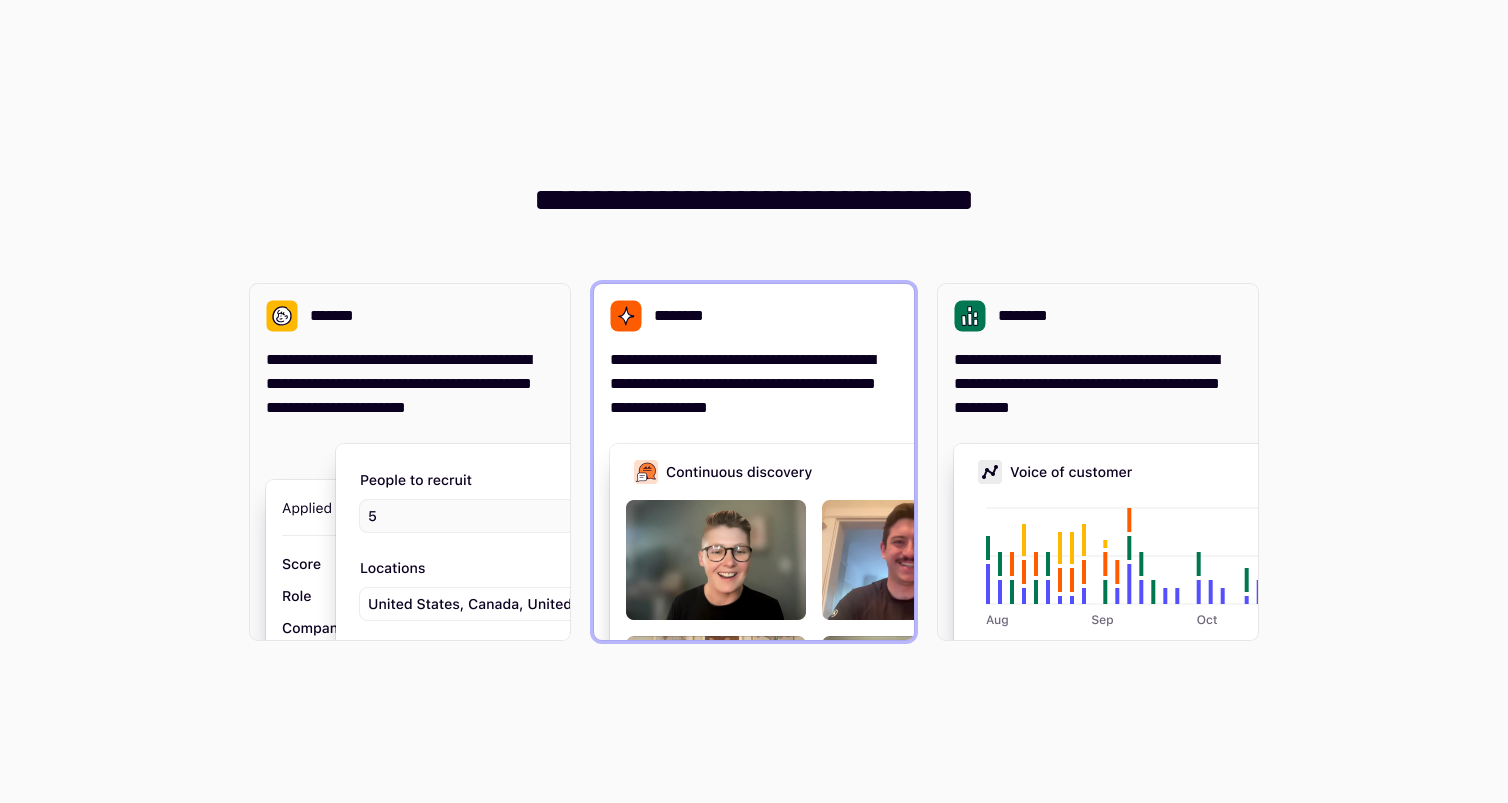 click on "**********" at bounding box center (754, 384) 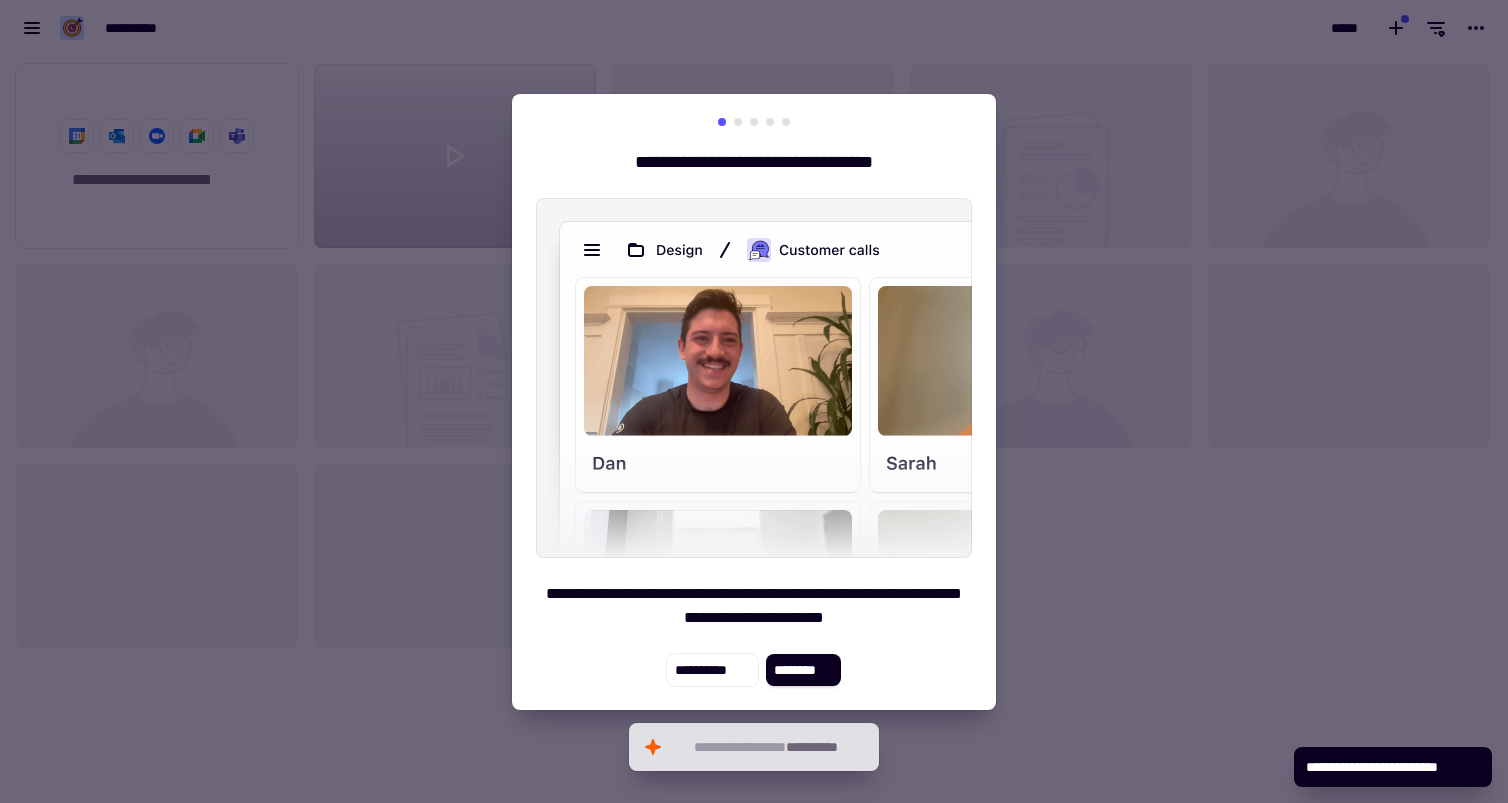 scroll, scrollTop: 1, scrollLeft: 1, axis: both 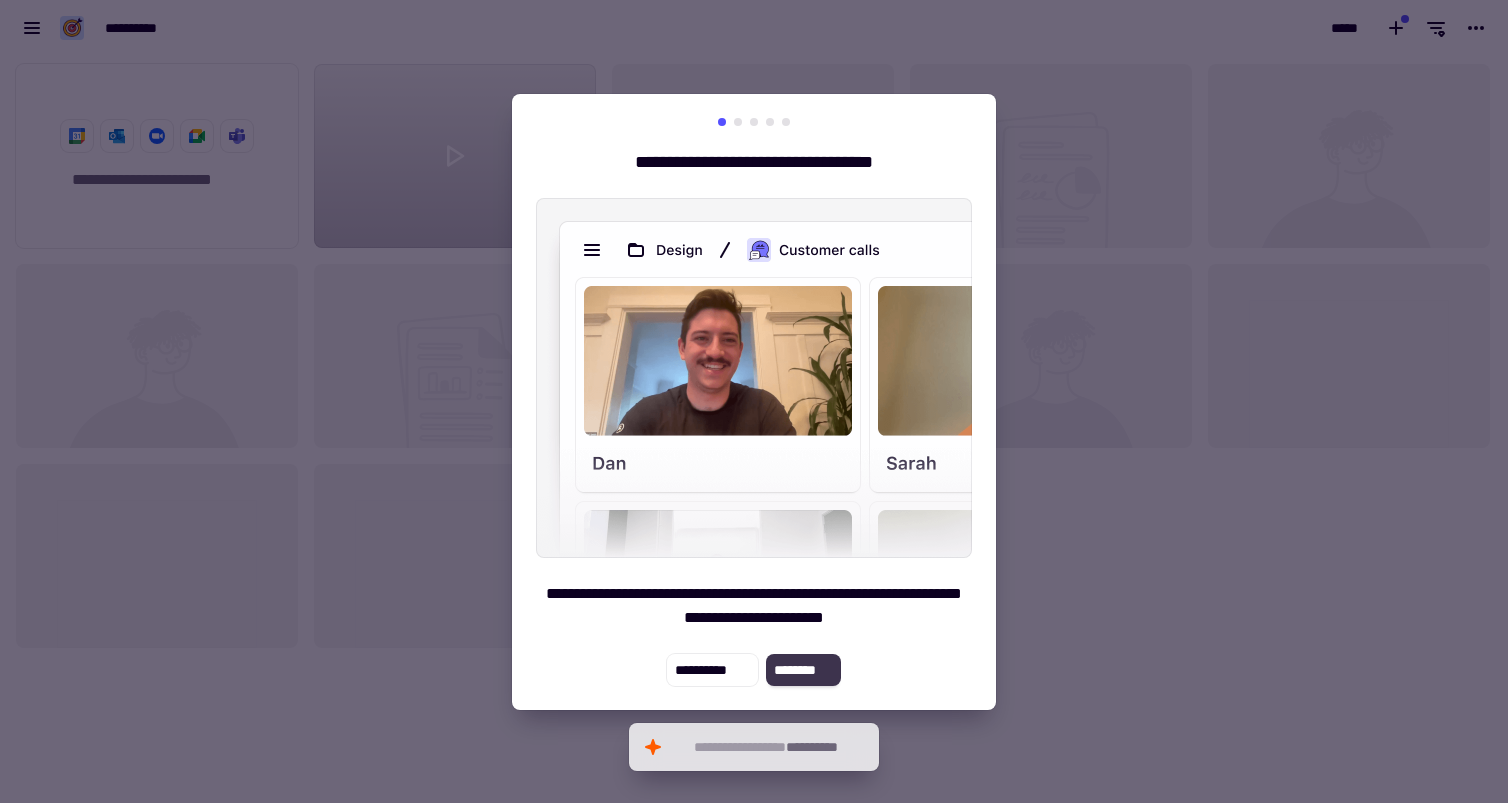 click on "********" 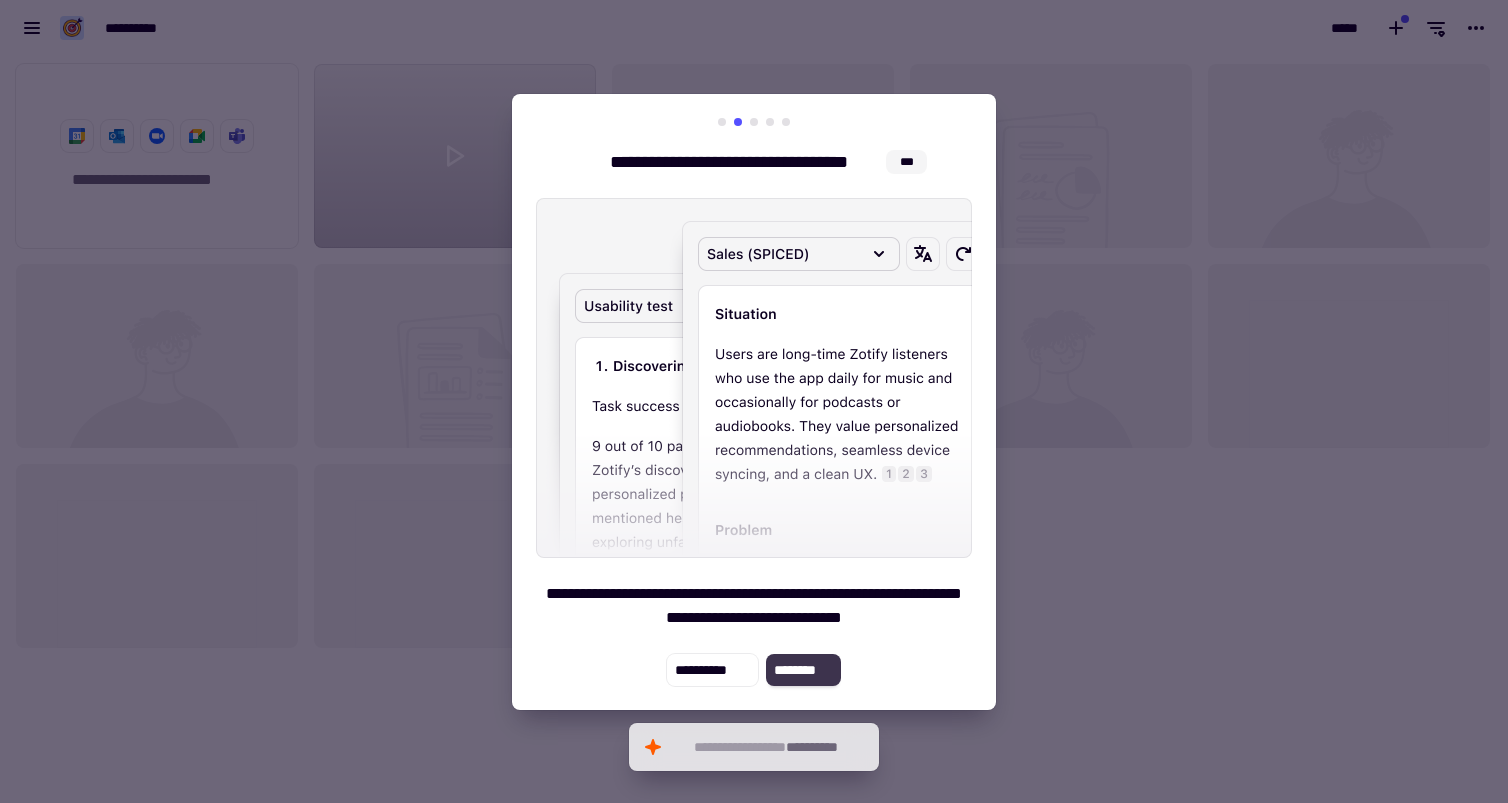 click on "********" 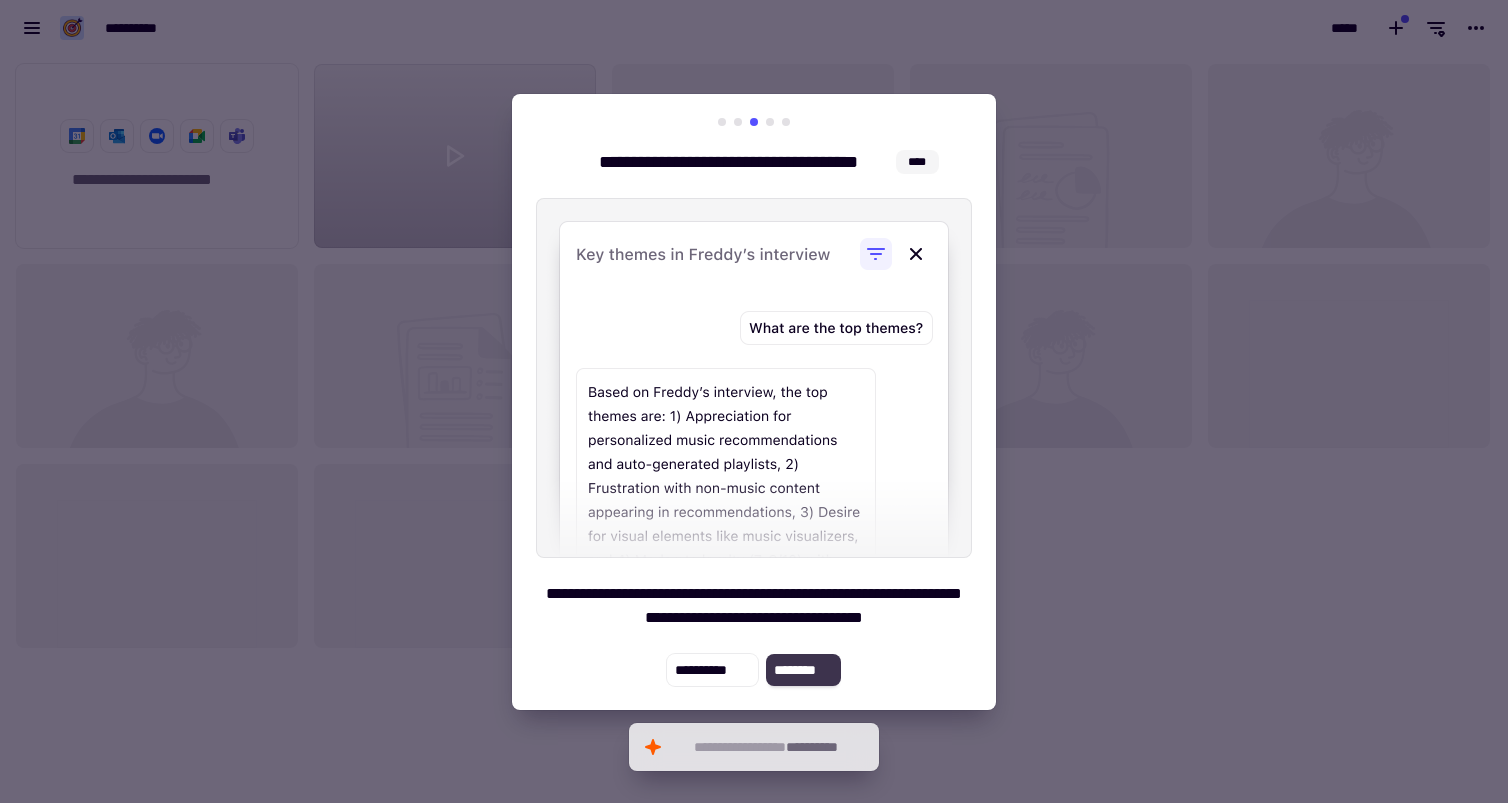 click on "********" 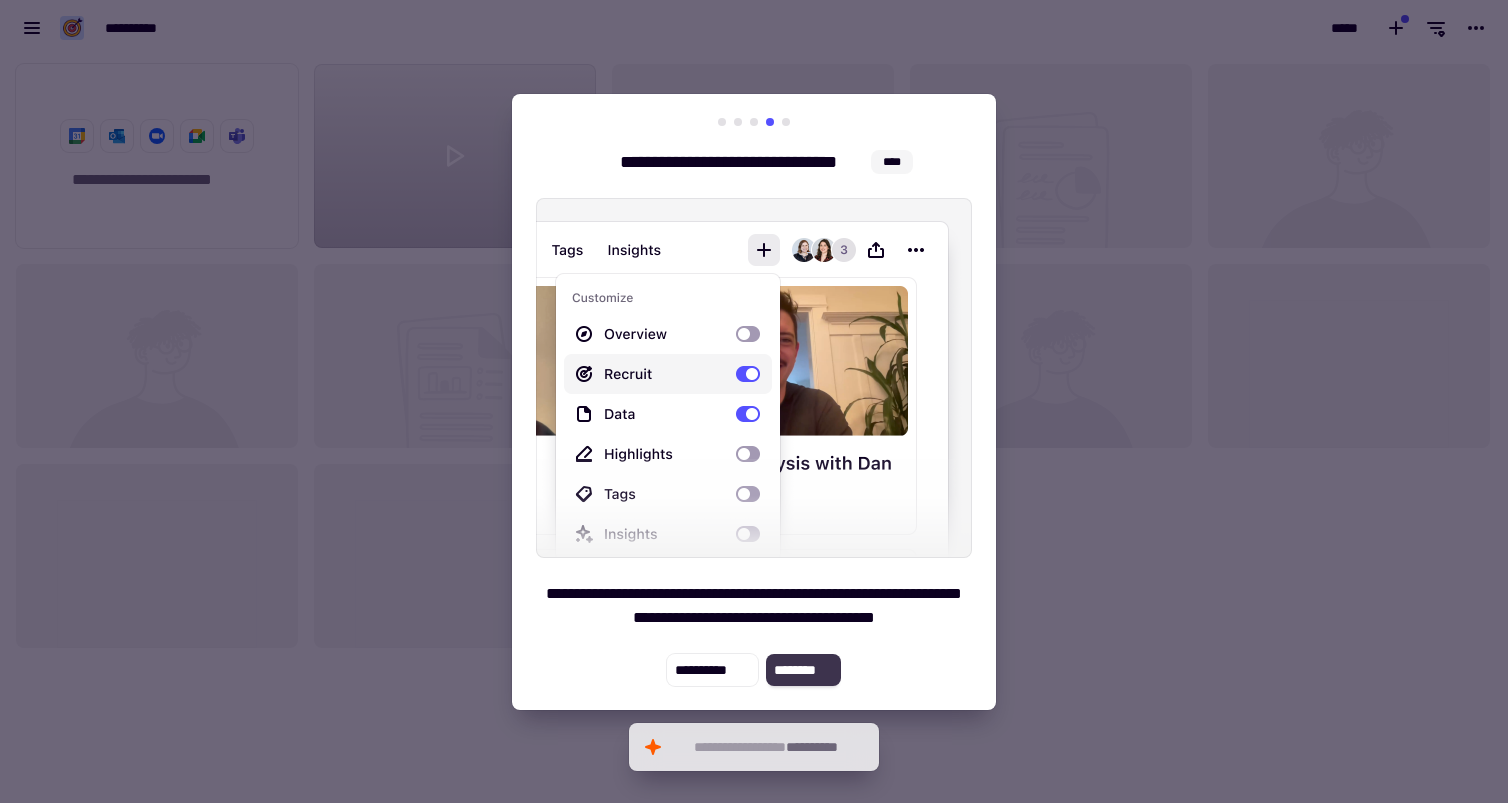 click on "********" 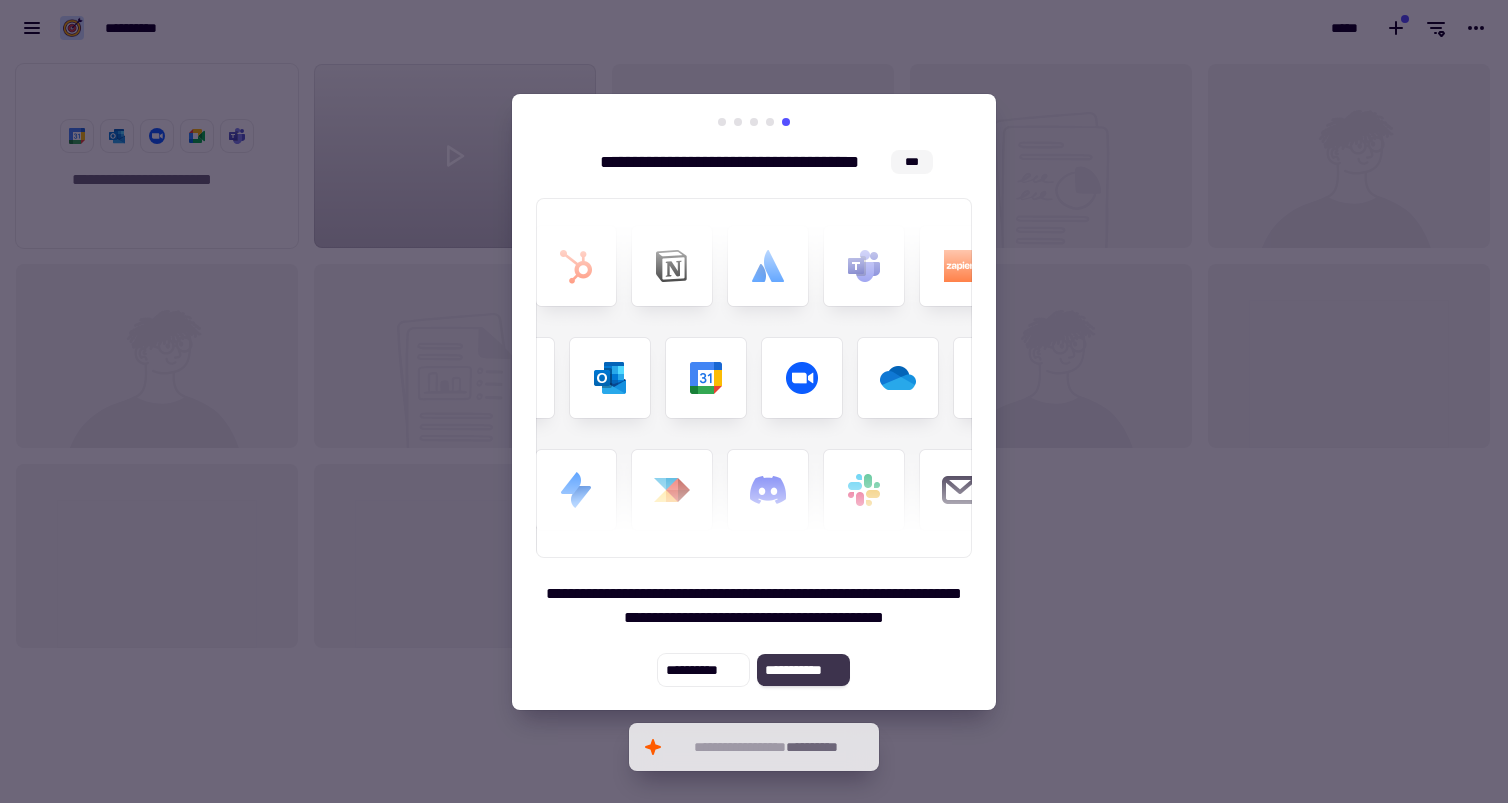 click on "**********" 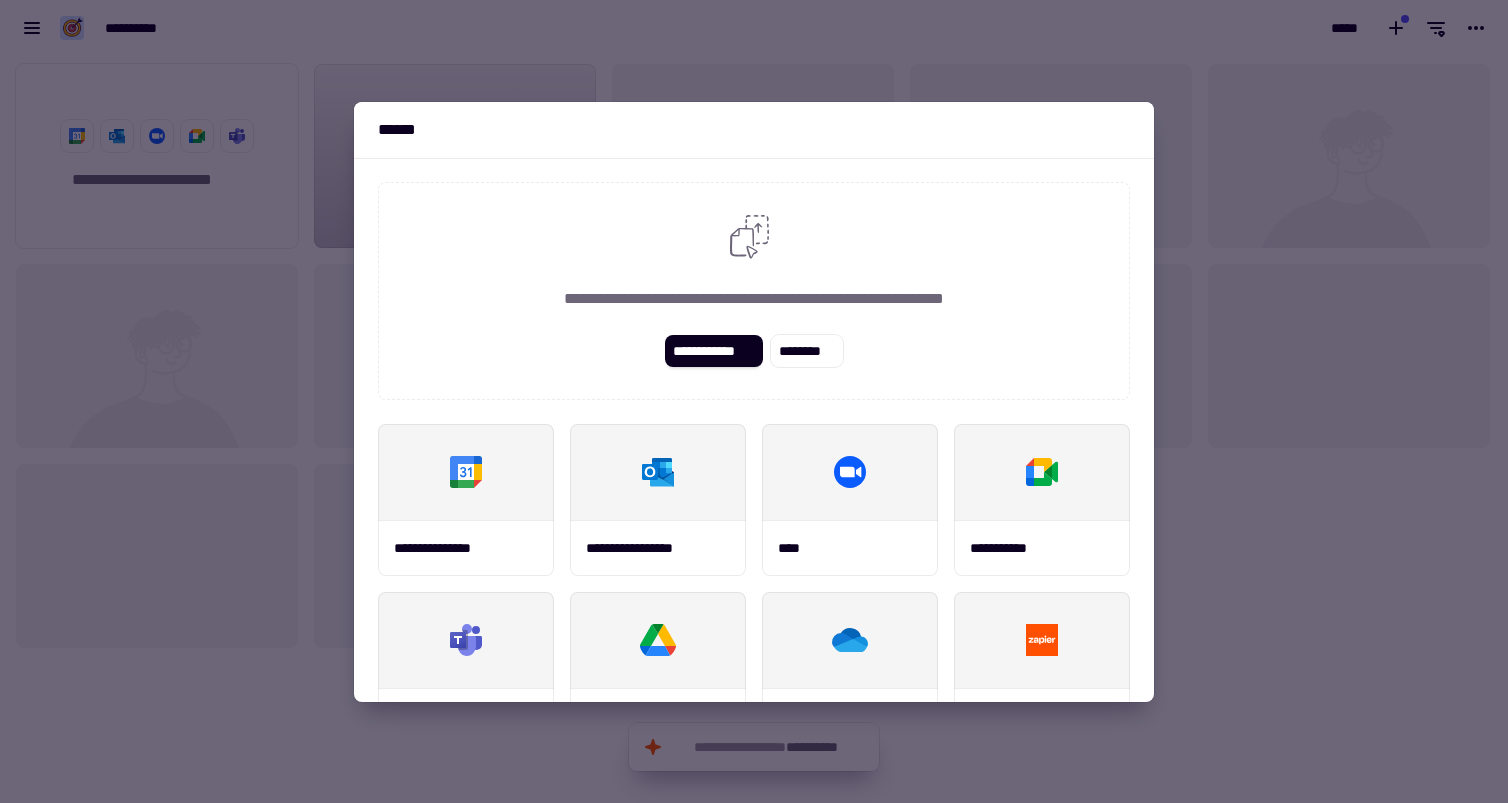 click at bounding box center (754, 401) 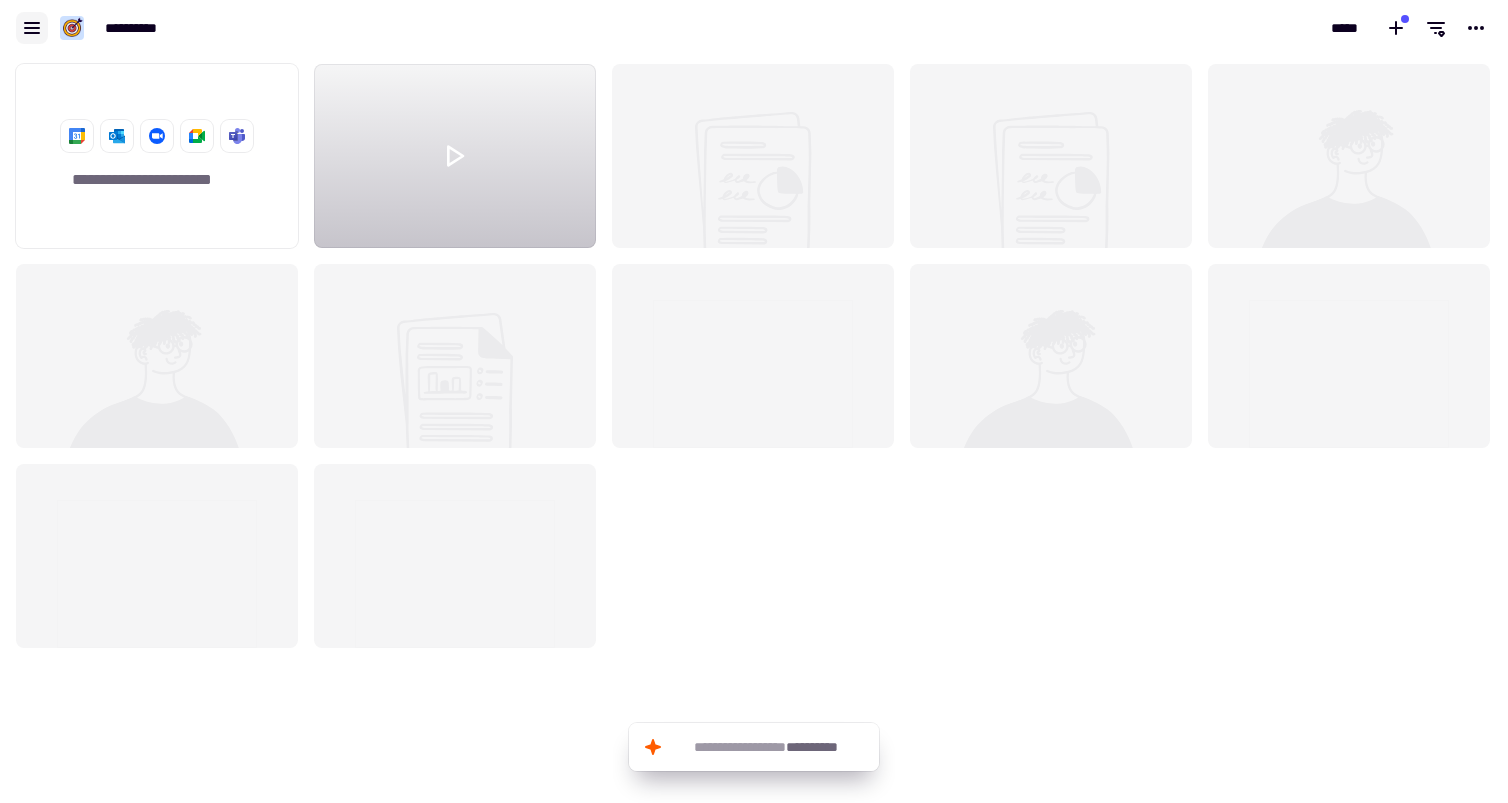 click 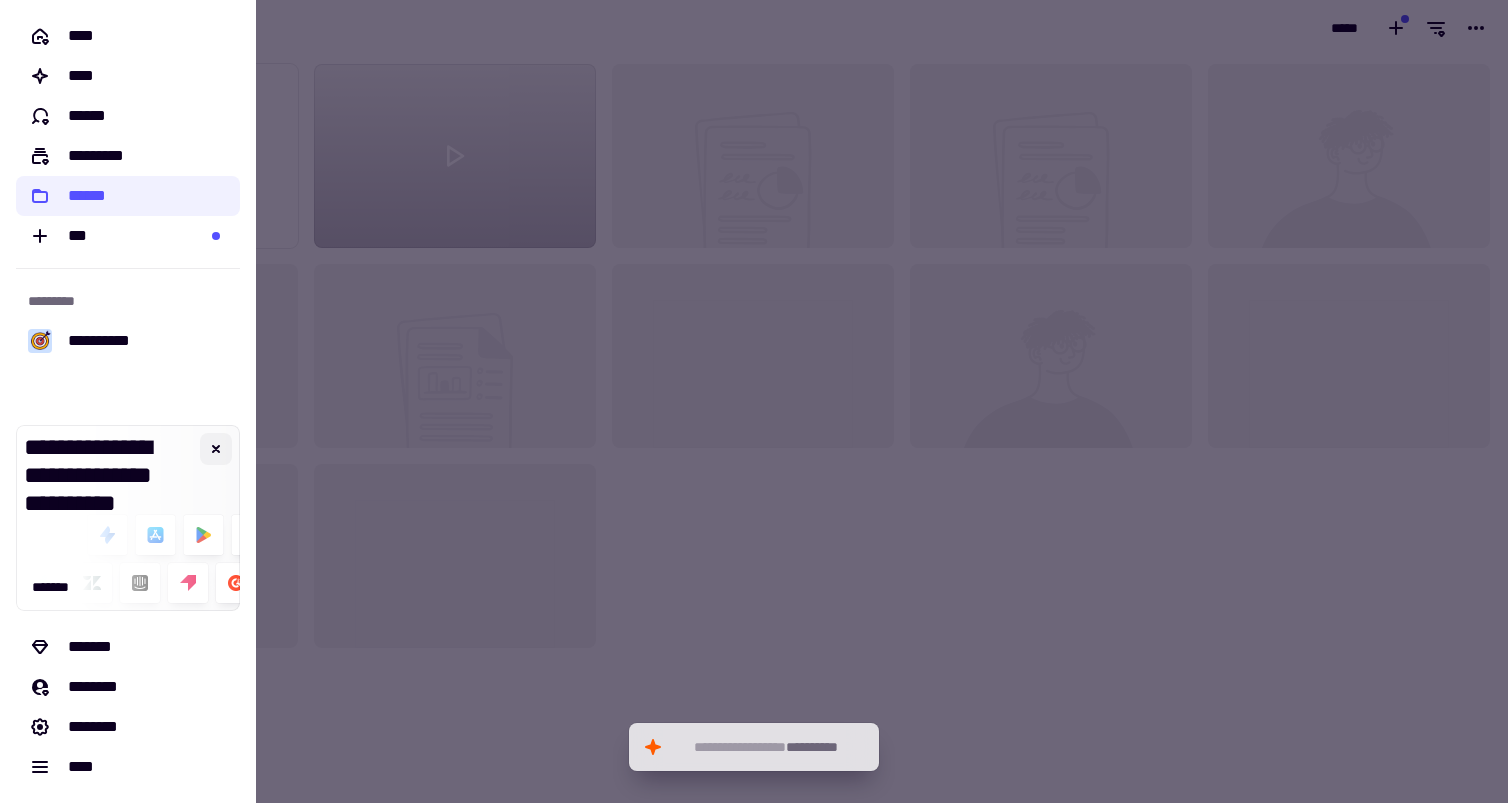 click 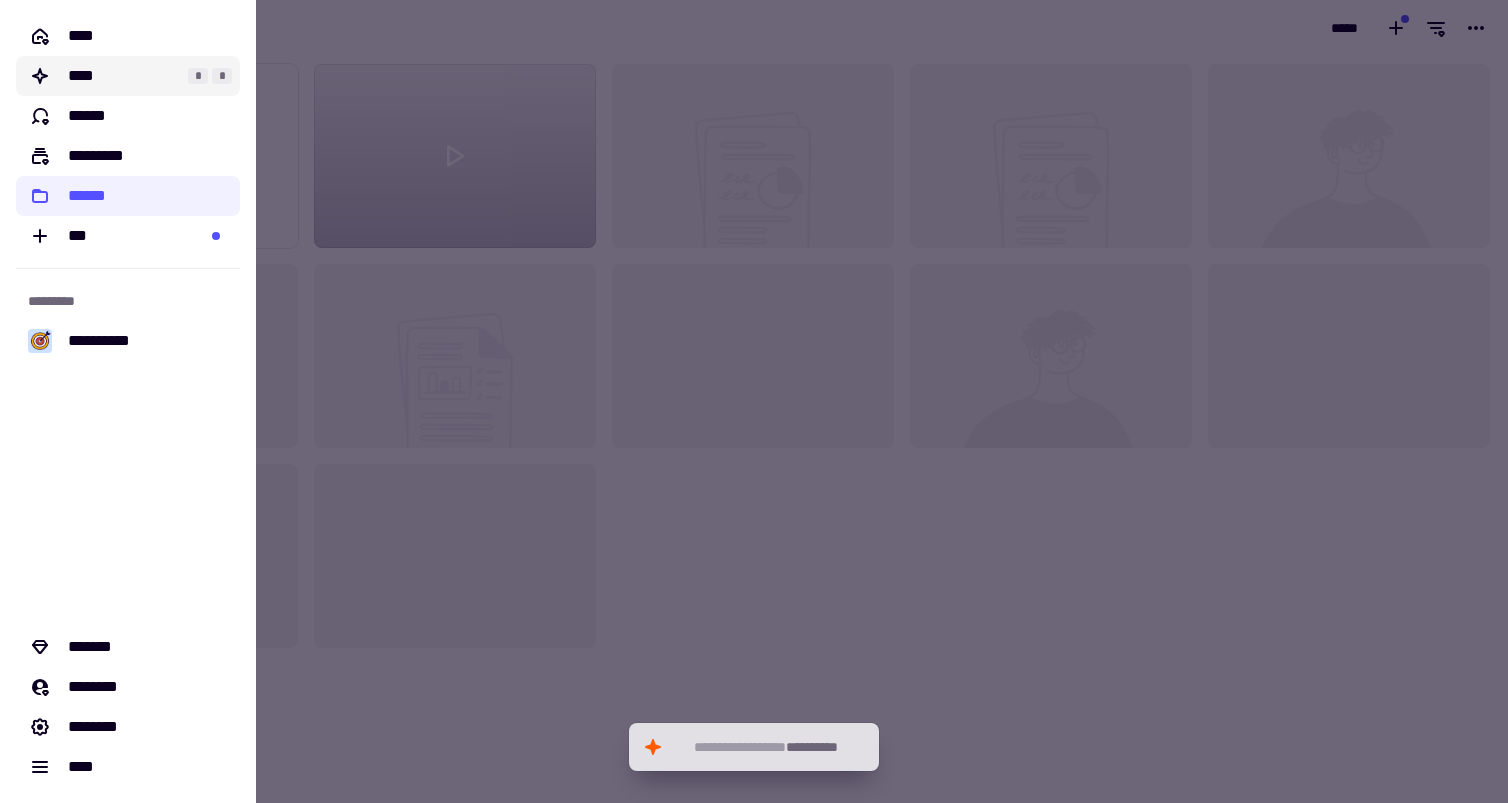click on "****" 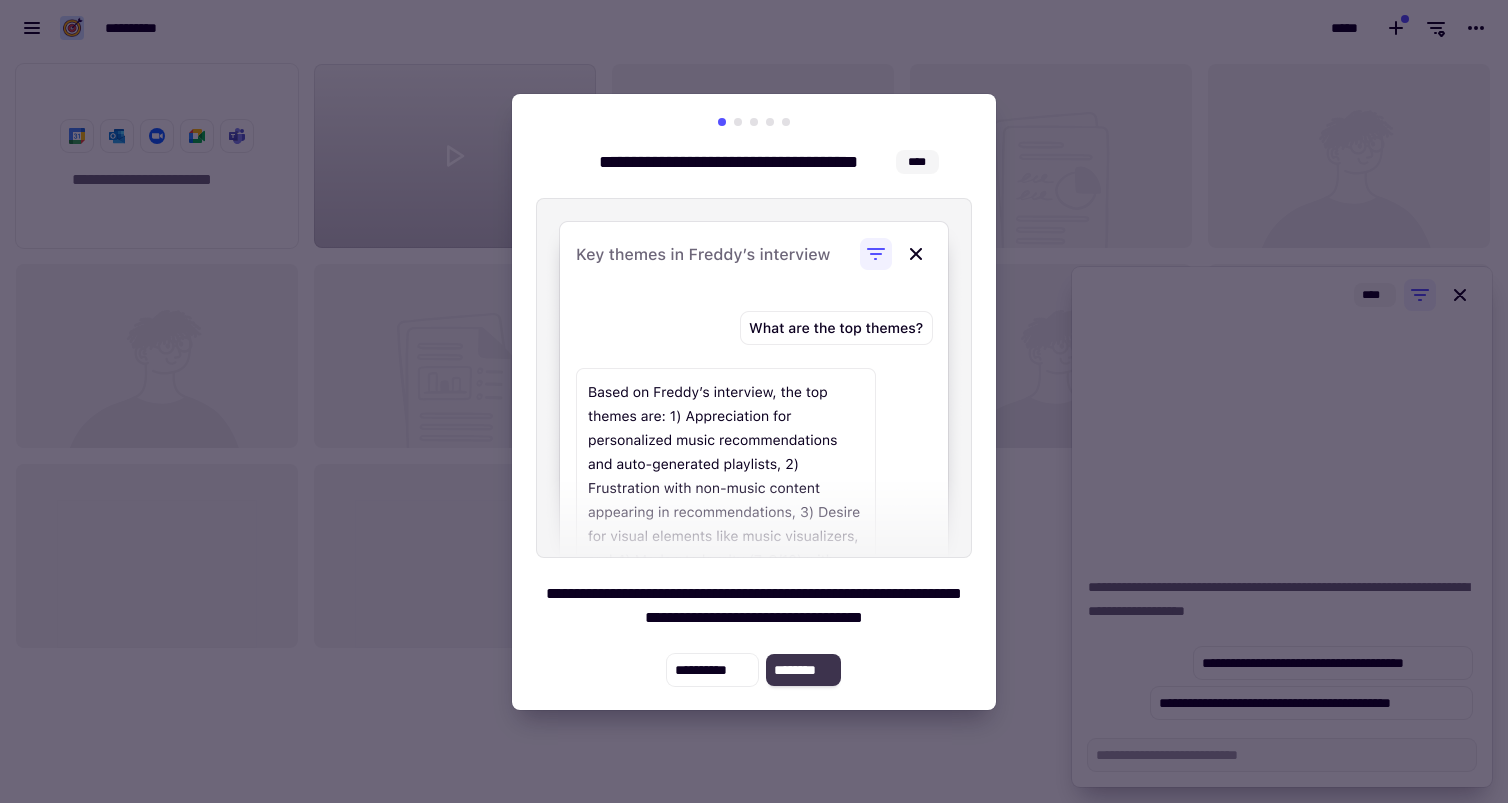 click on "********" 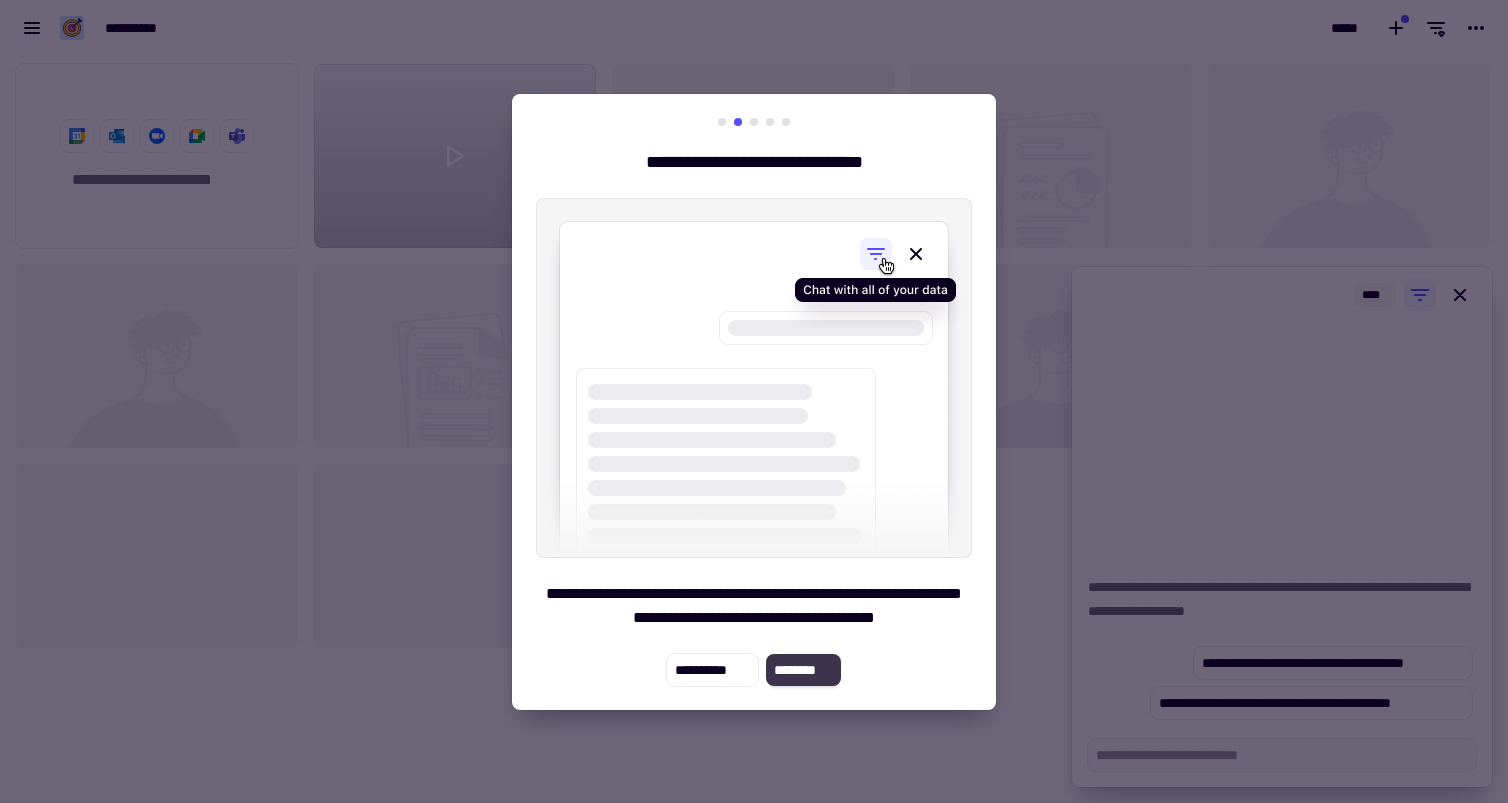click on "********" 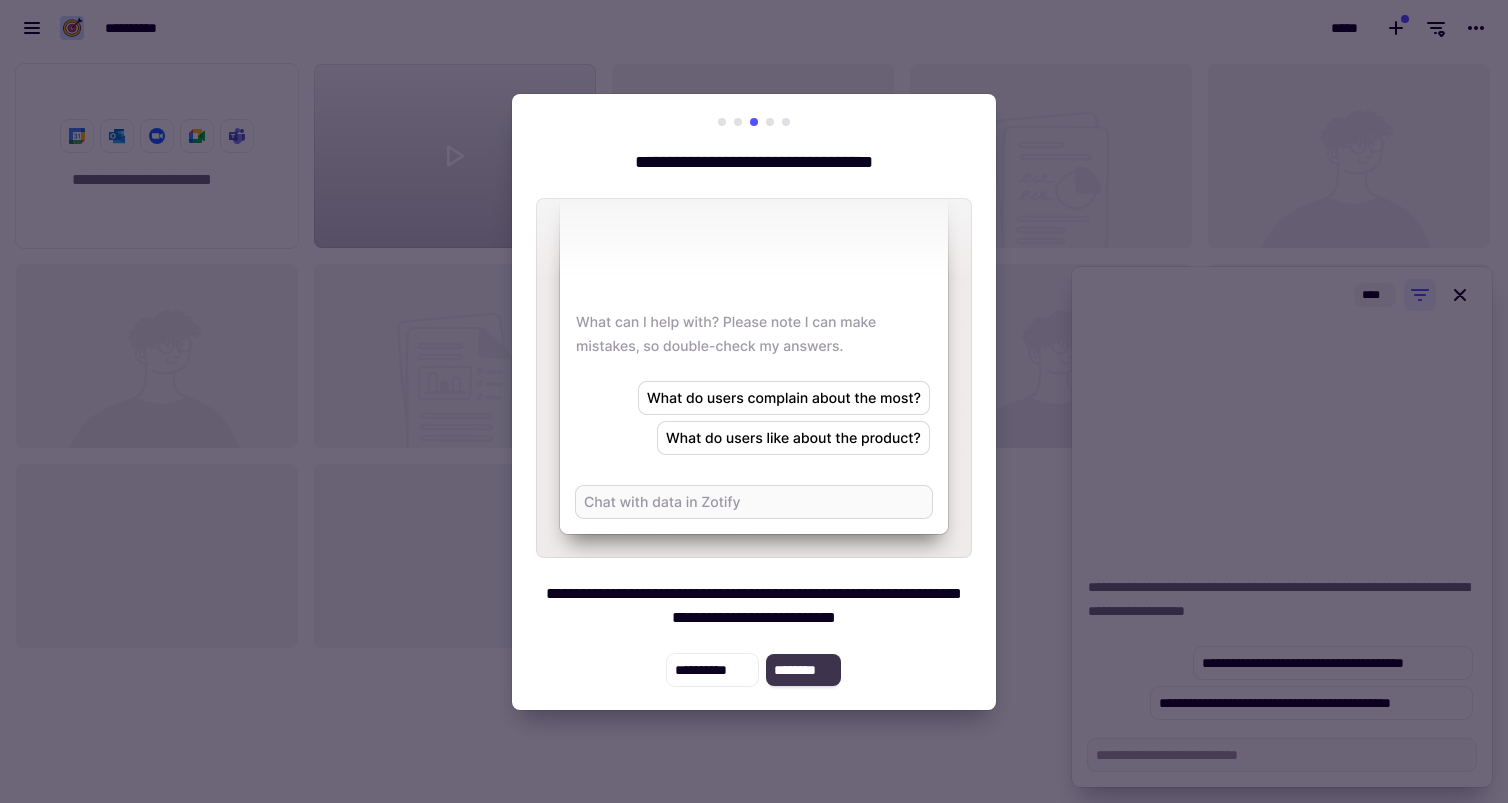 click on "********" 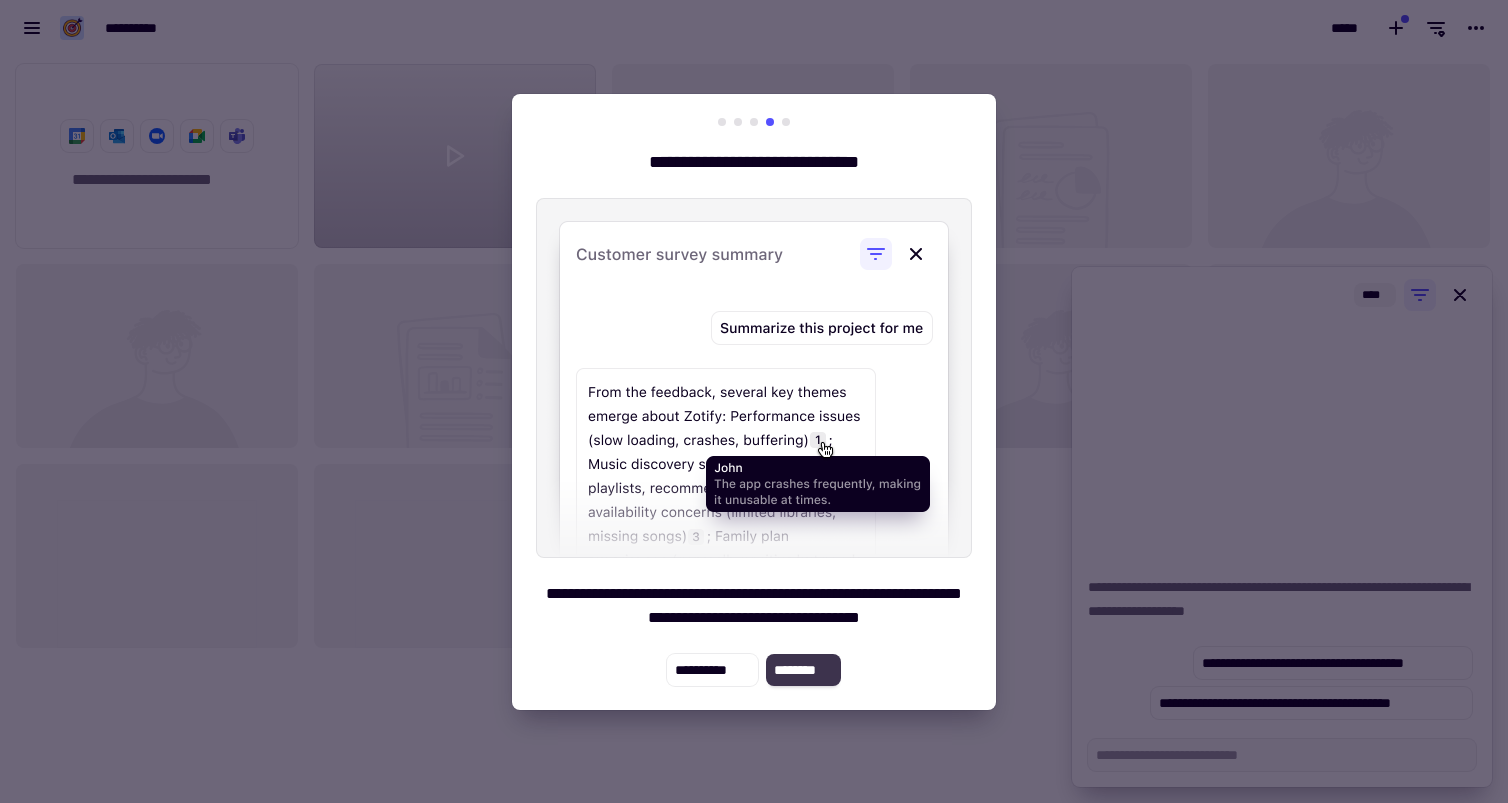 click on "********" 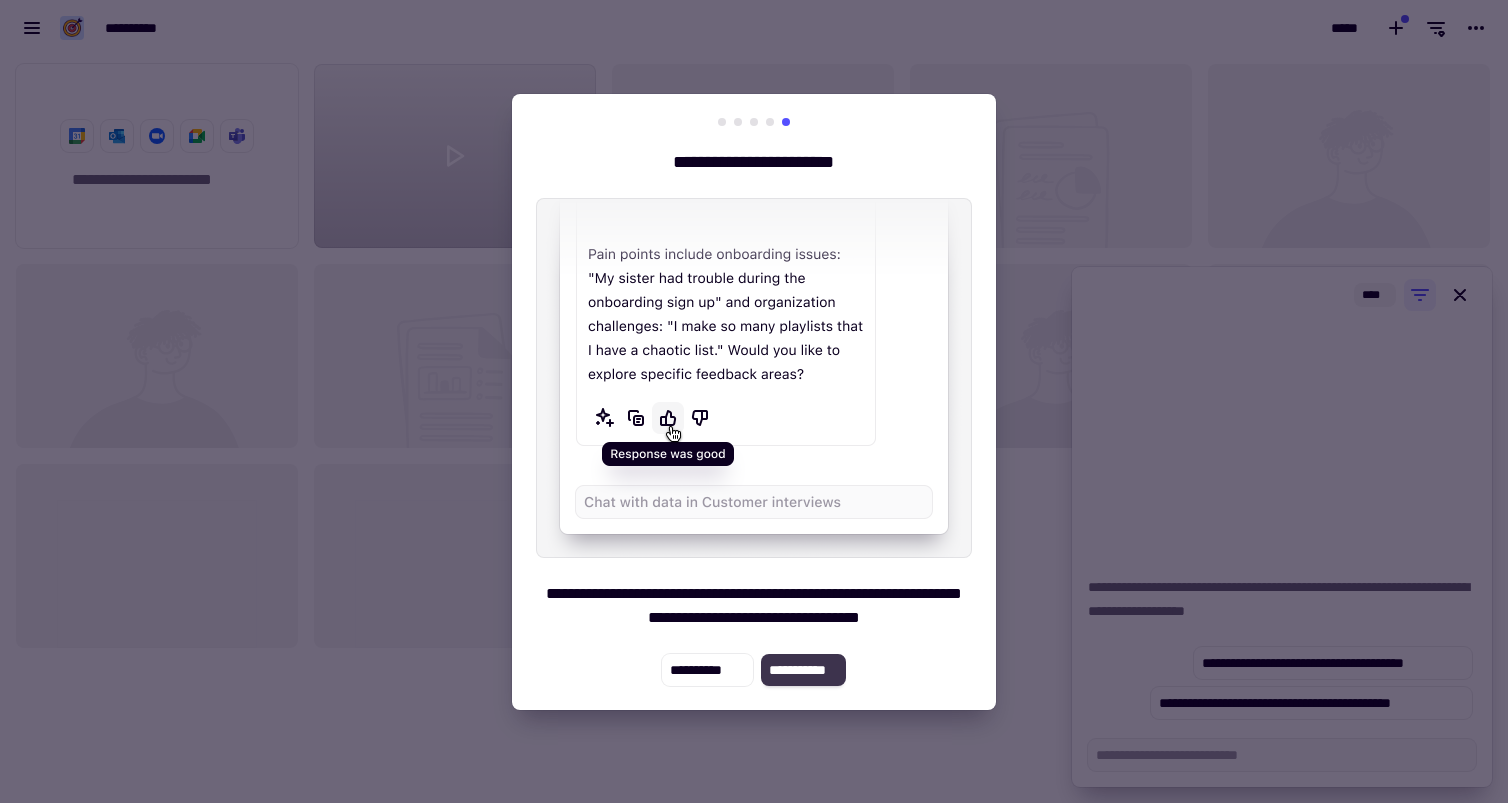 click on "**********" 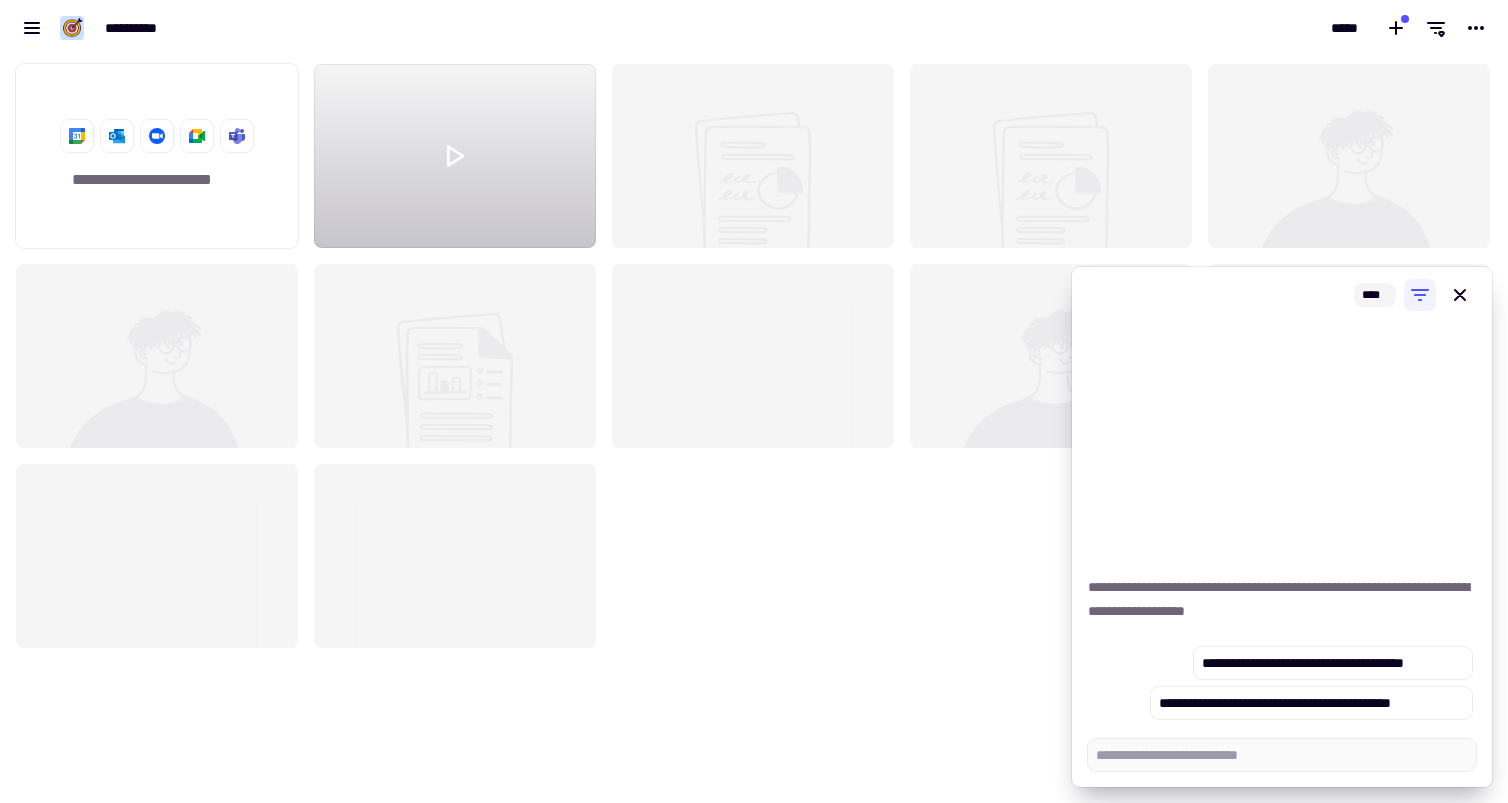 click on "**********" 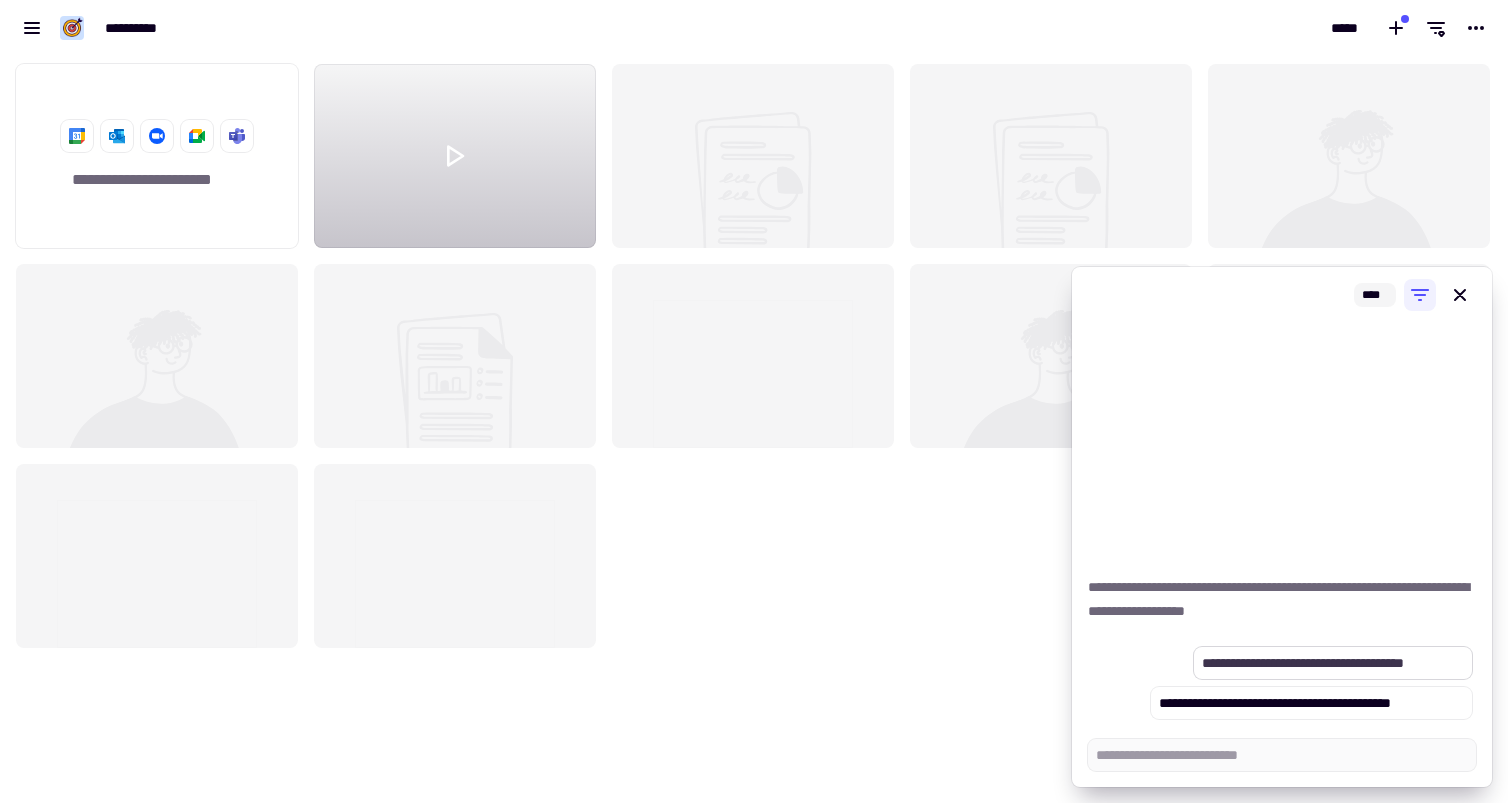 click on "**********" at bounding box center (1333, 663) 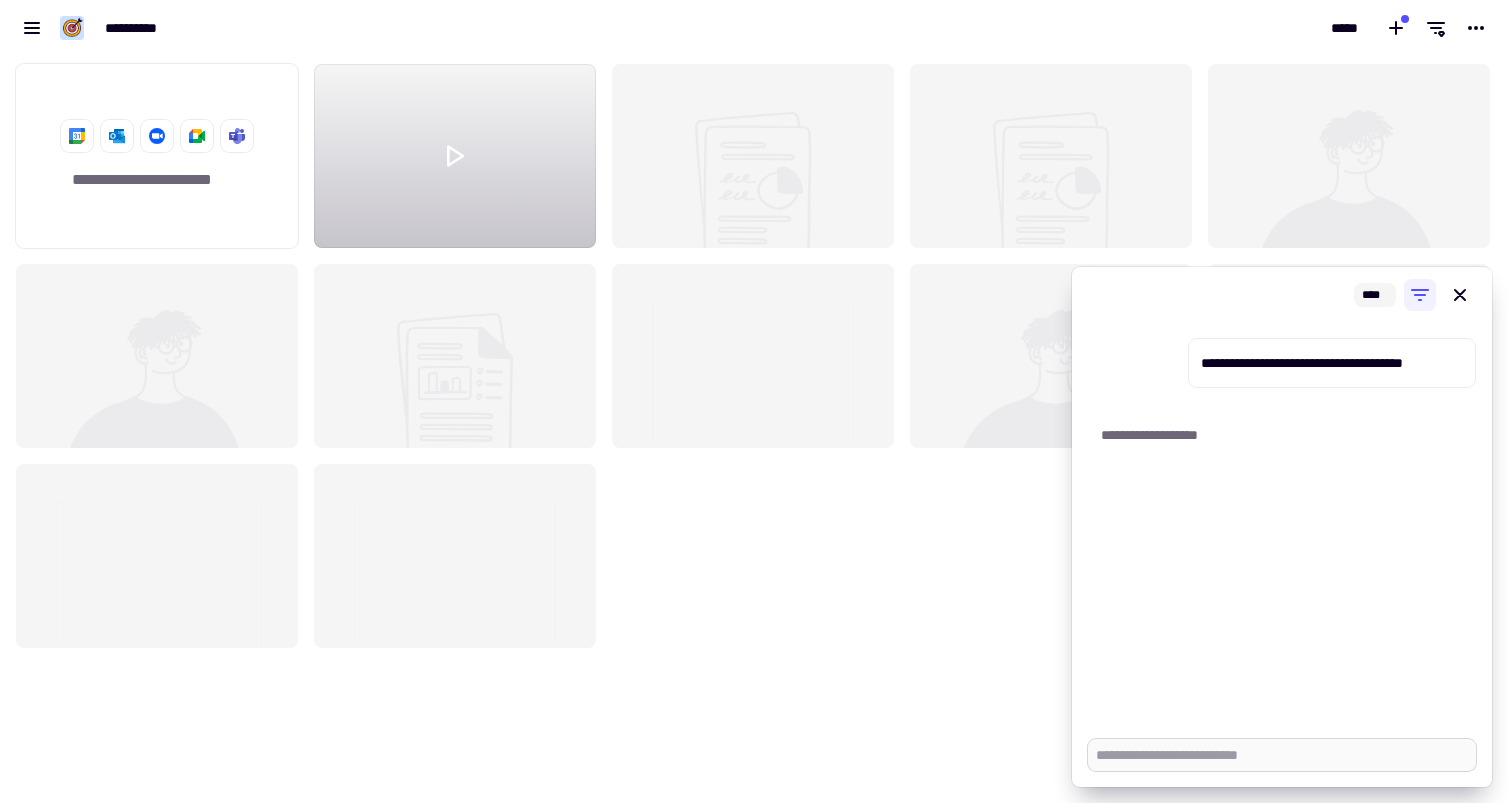 click at bounding box center (1282, 755) 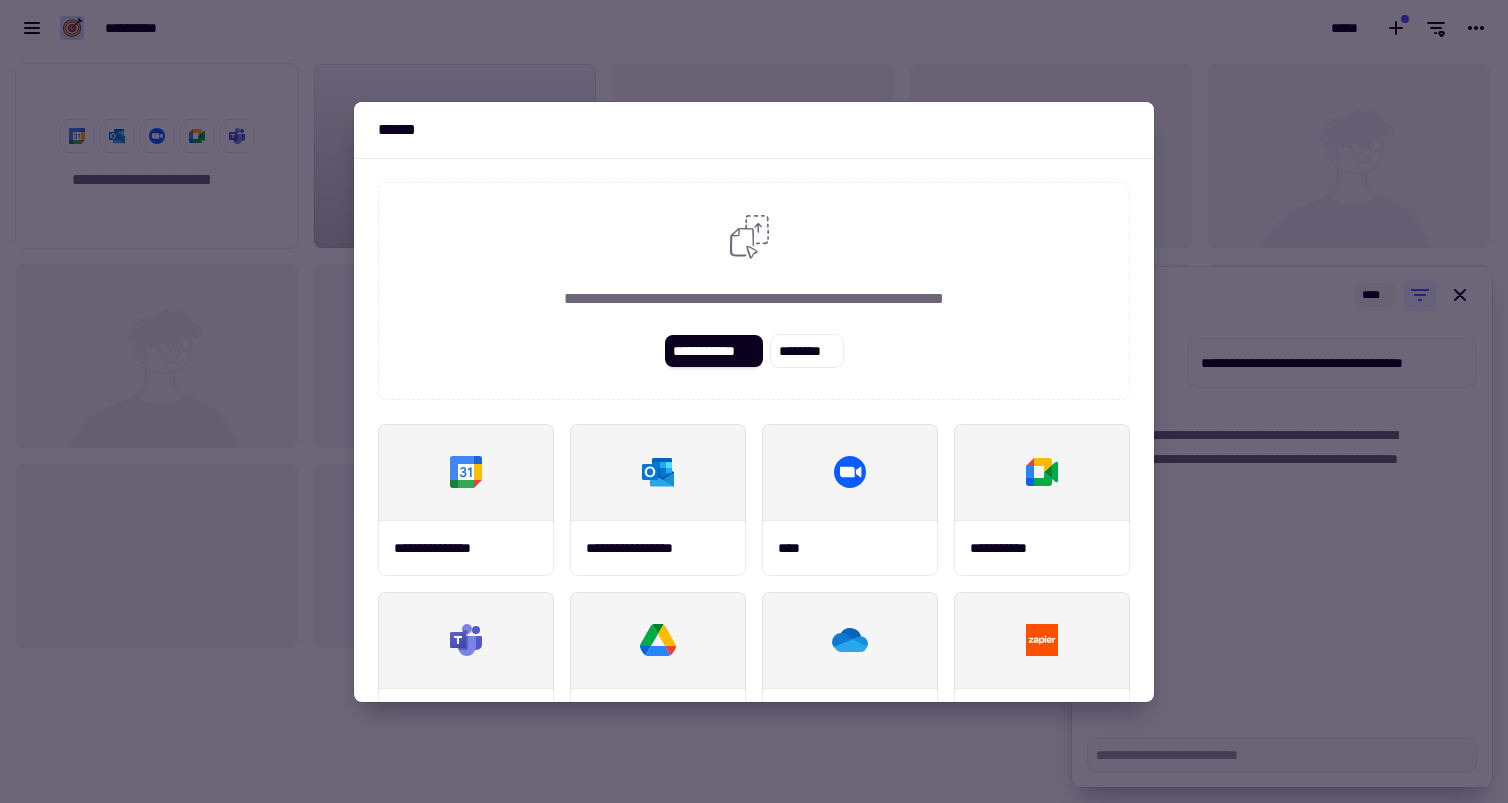 click at bounding box center (754, 401) 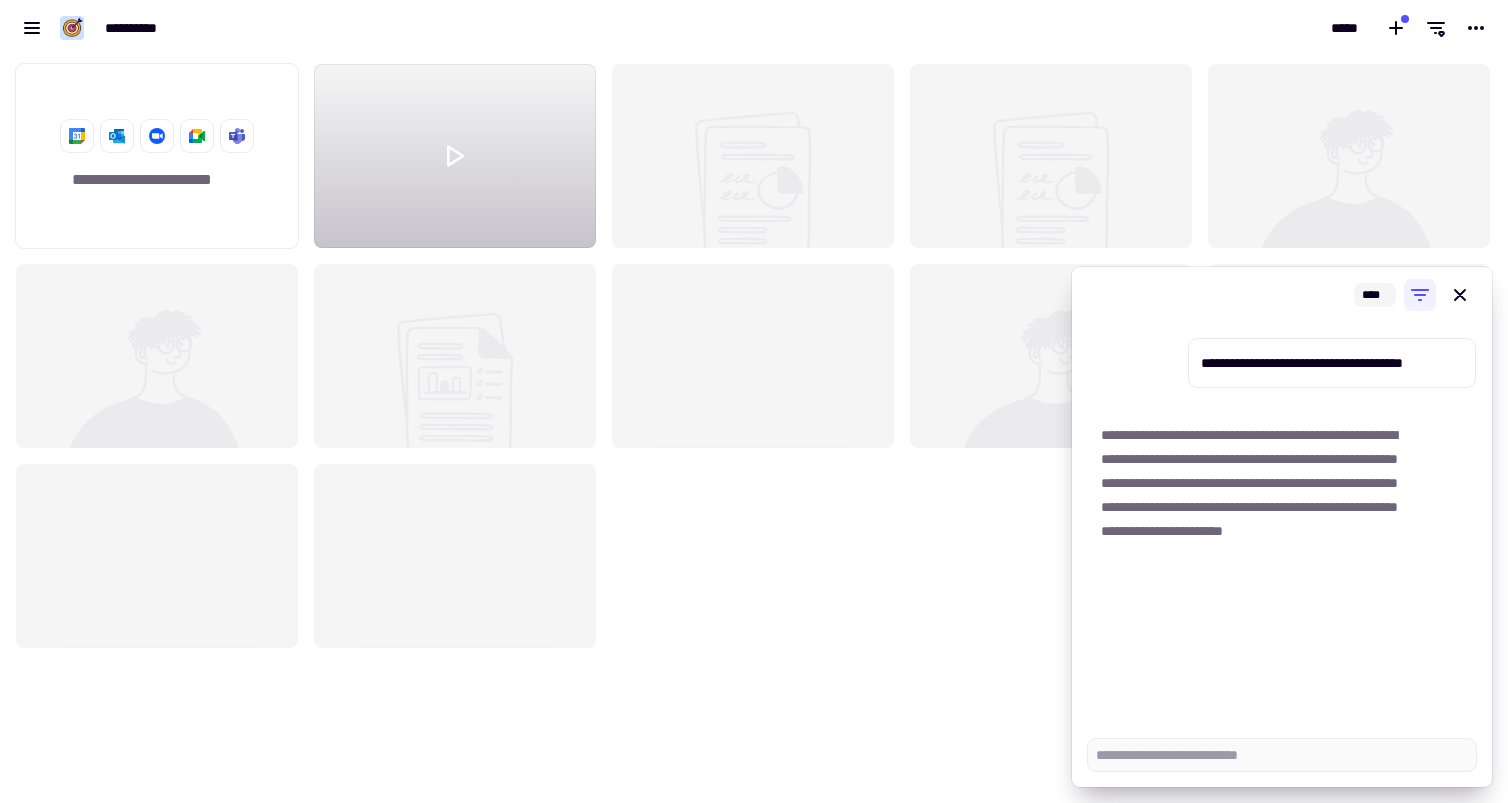 click on "**********" 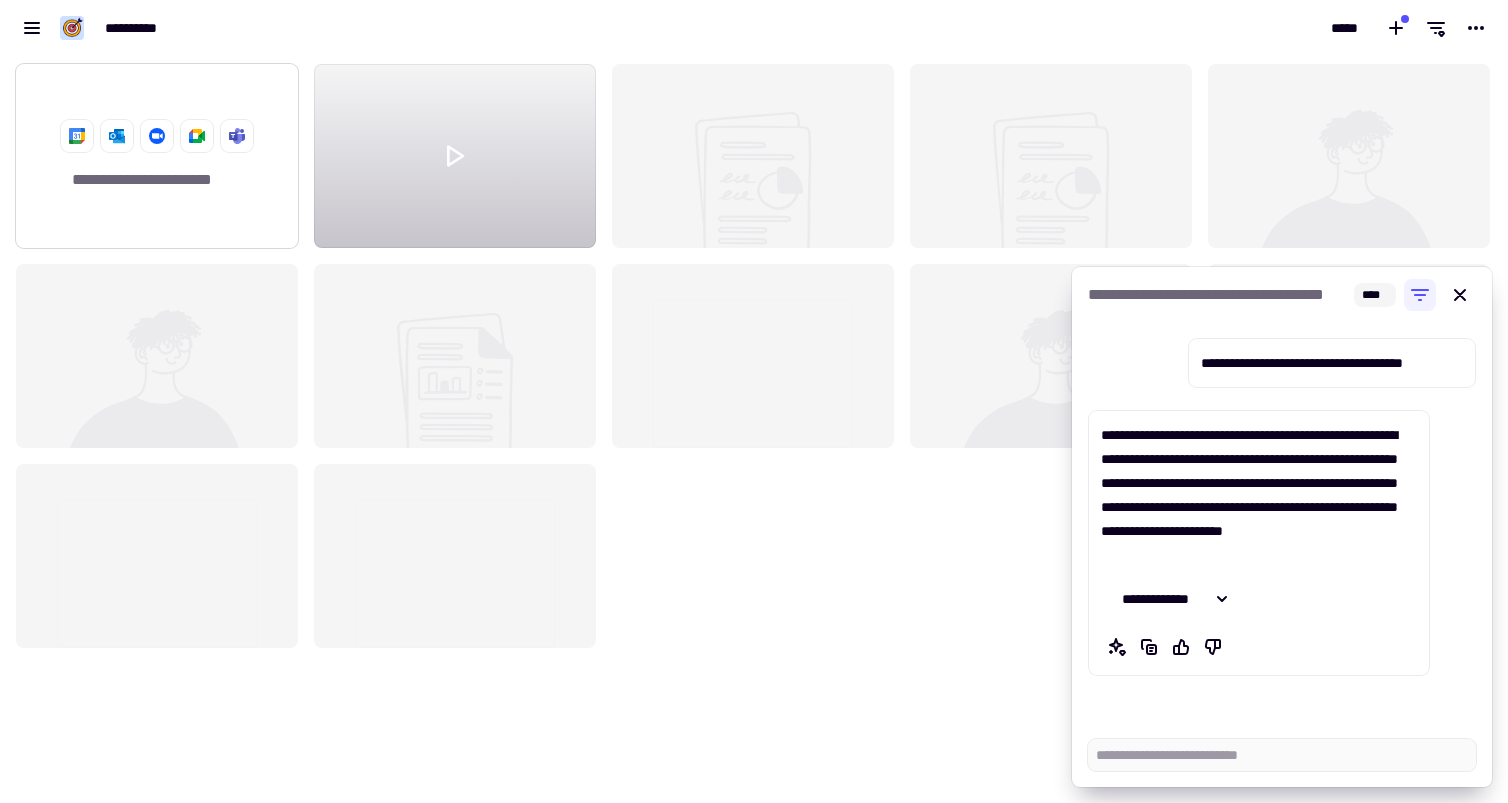 click on "**********" 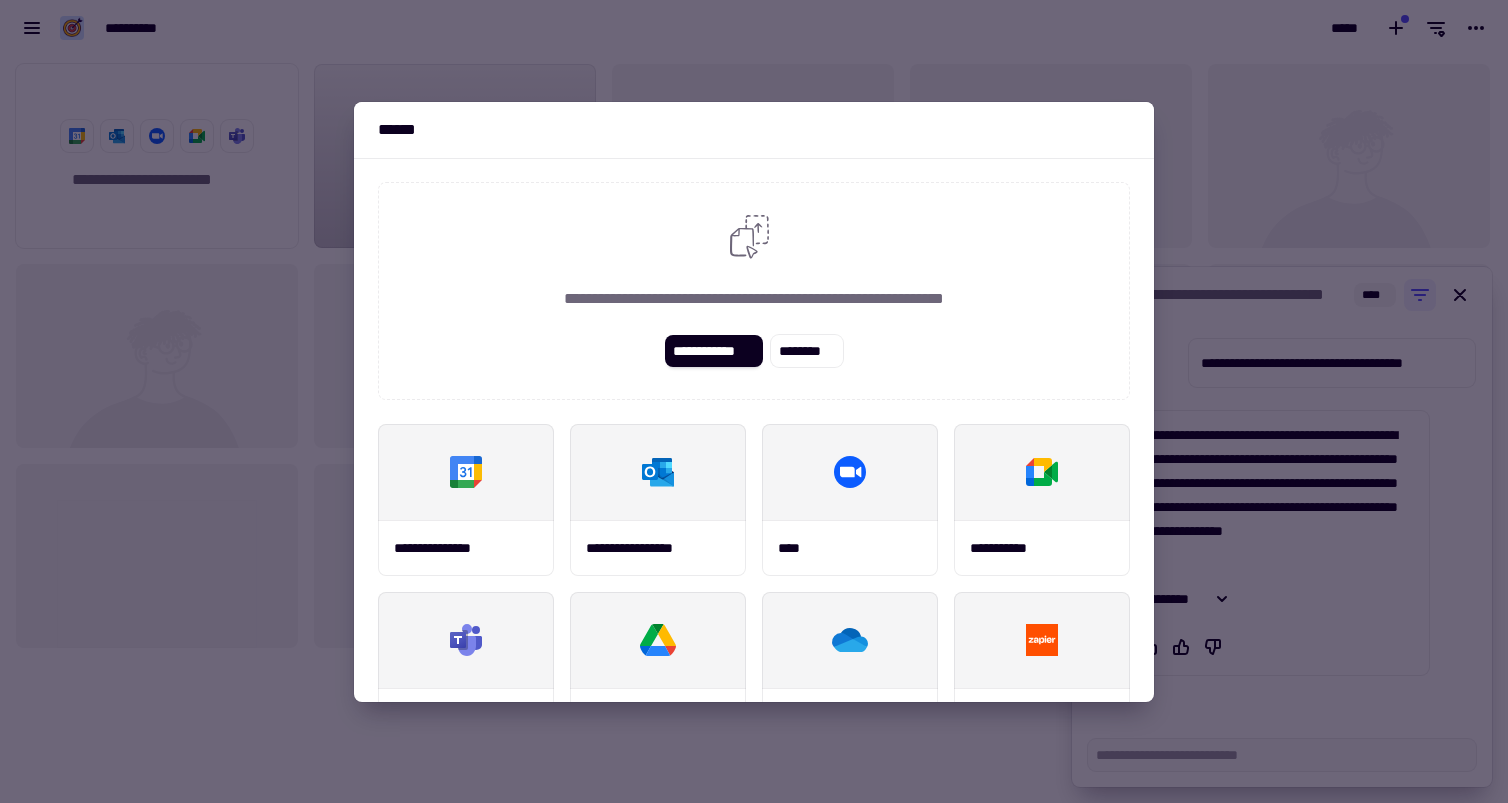 click at bounding box center [754, 401] 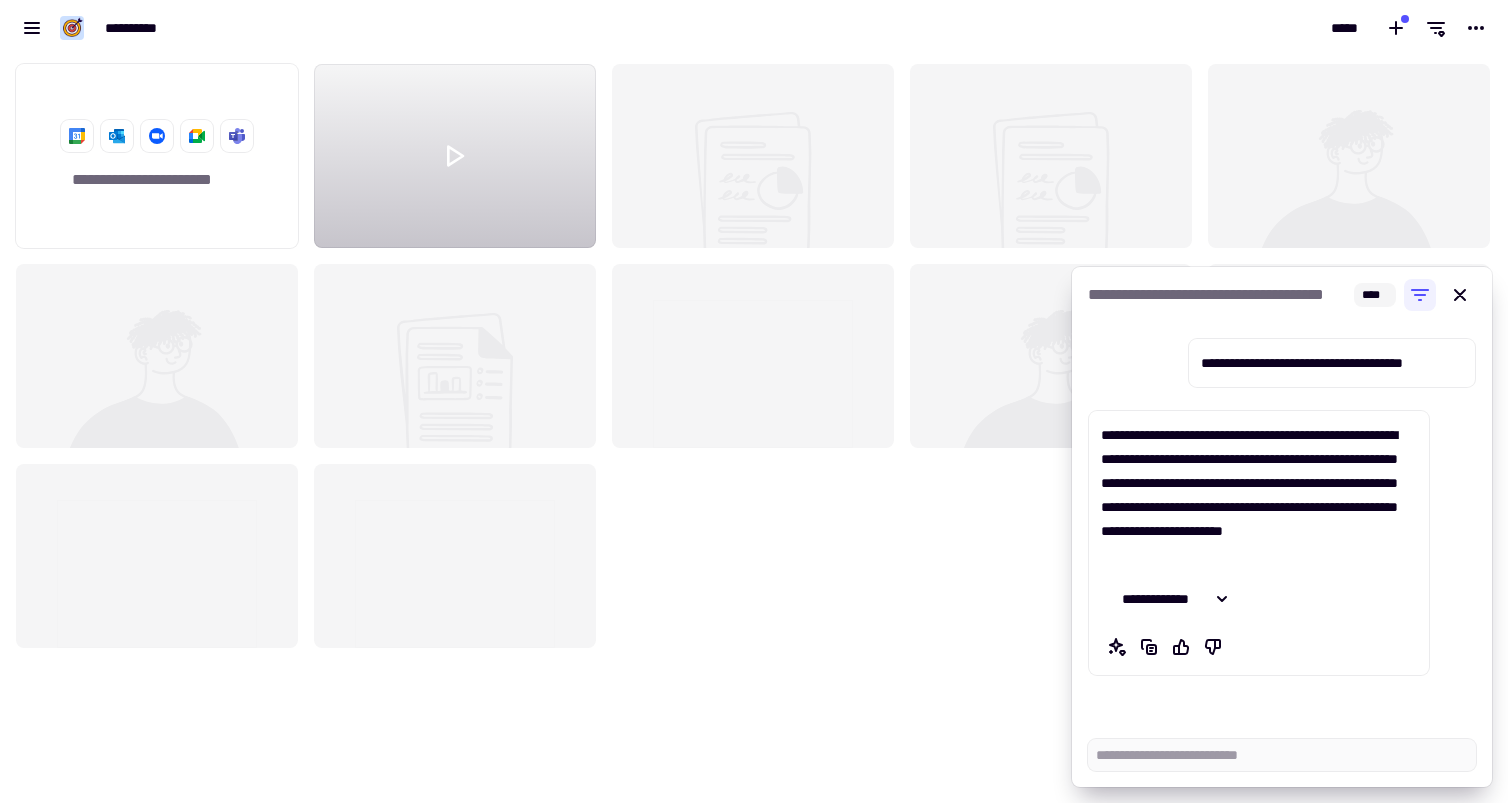 click on "*****" at bounding box center [1131, 28] 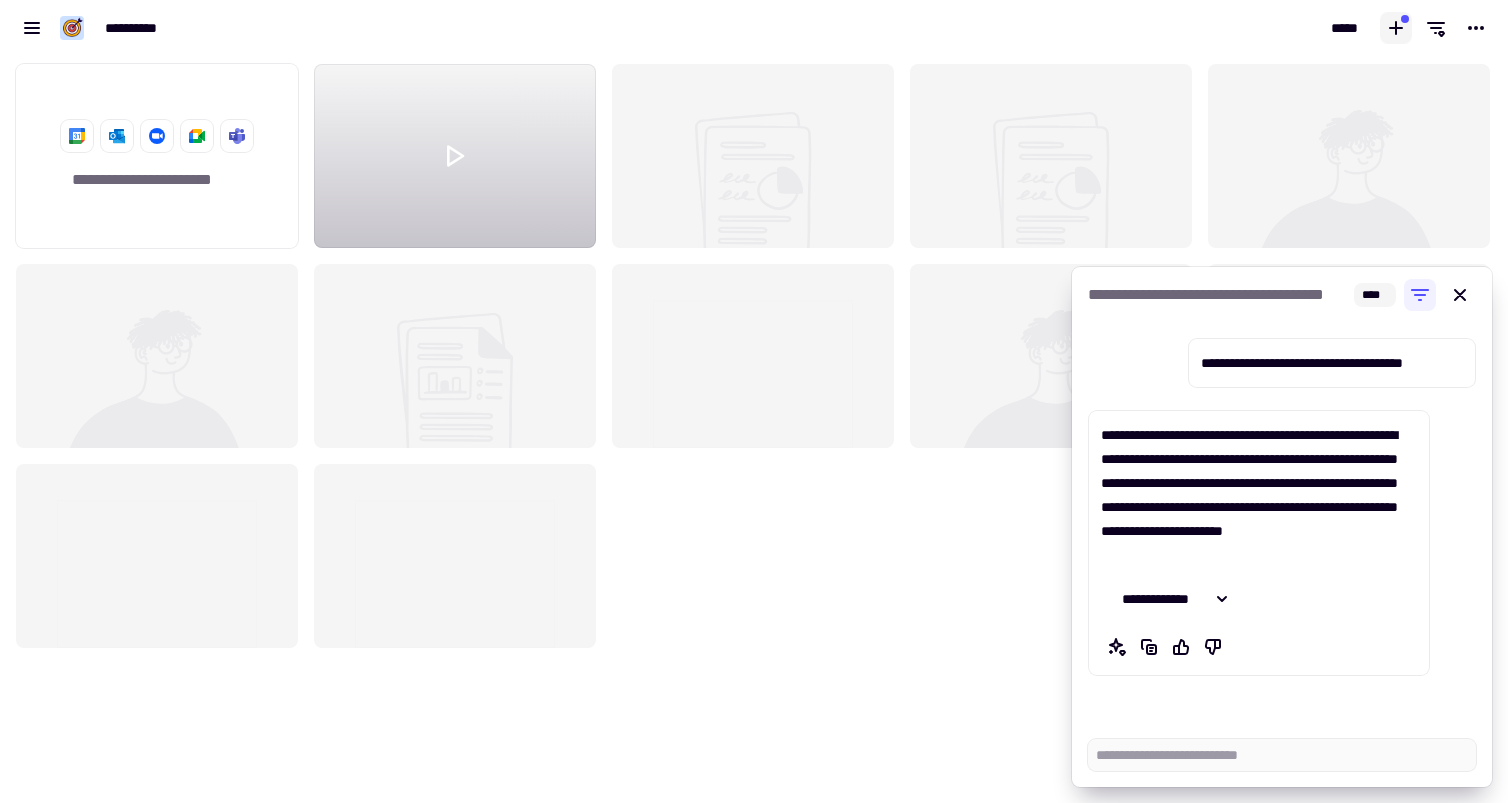 click 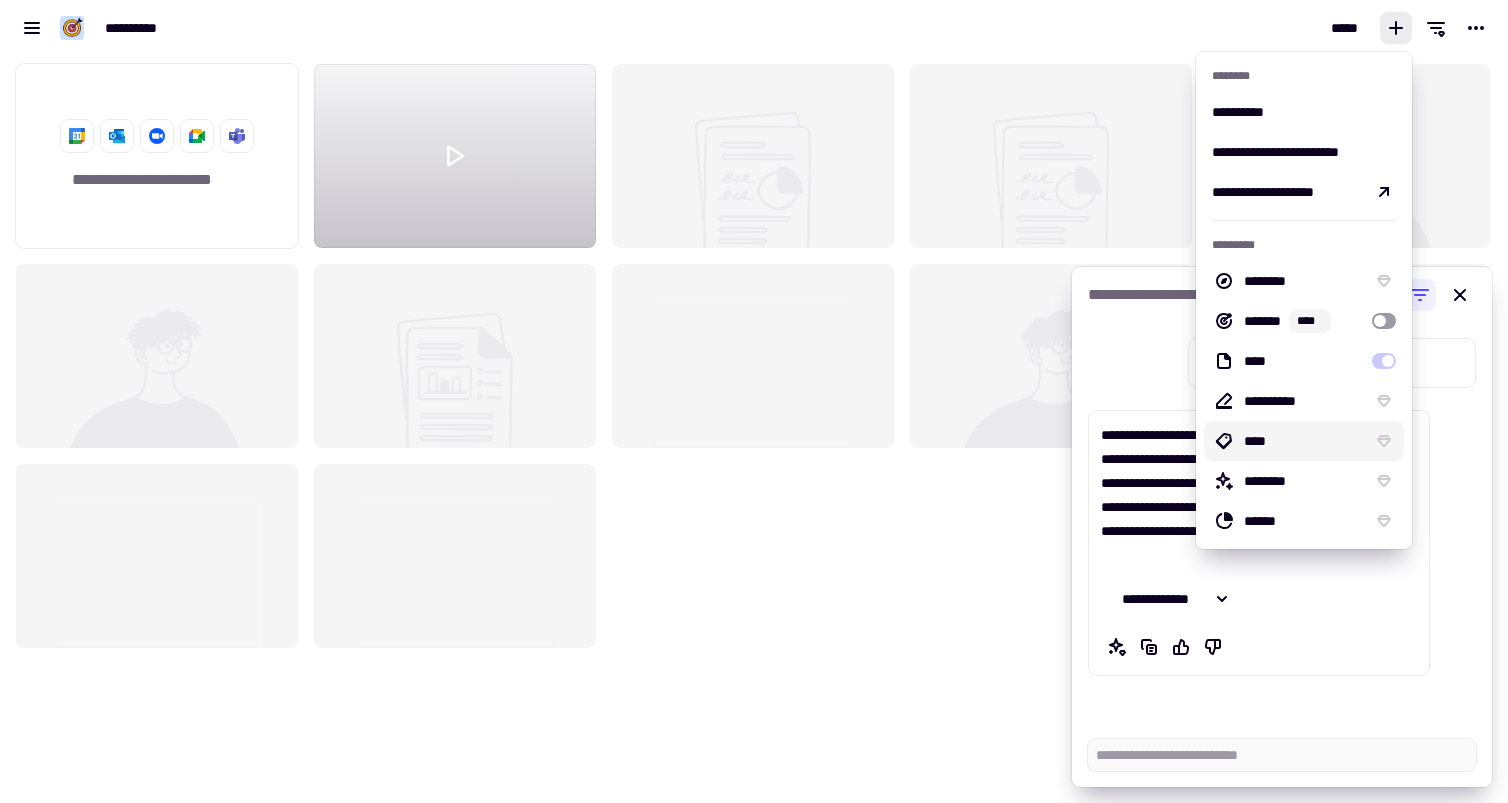 click on "****" at bounding box center (1304, 441) 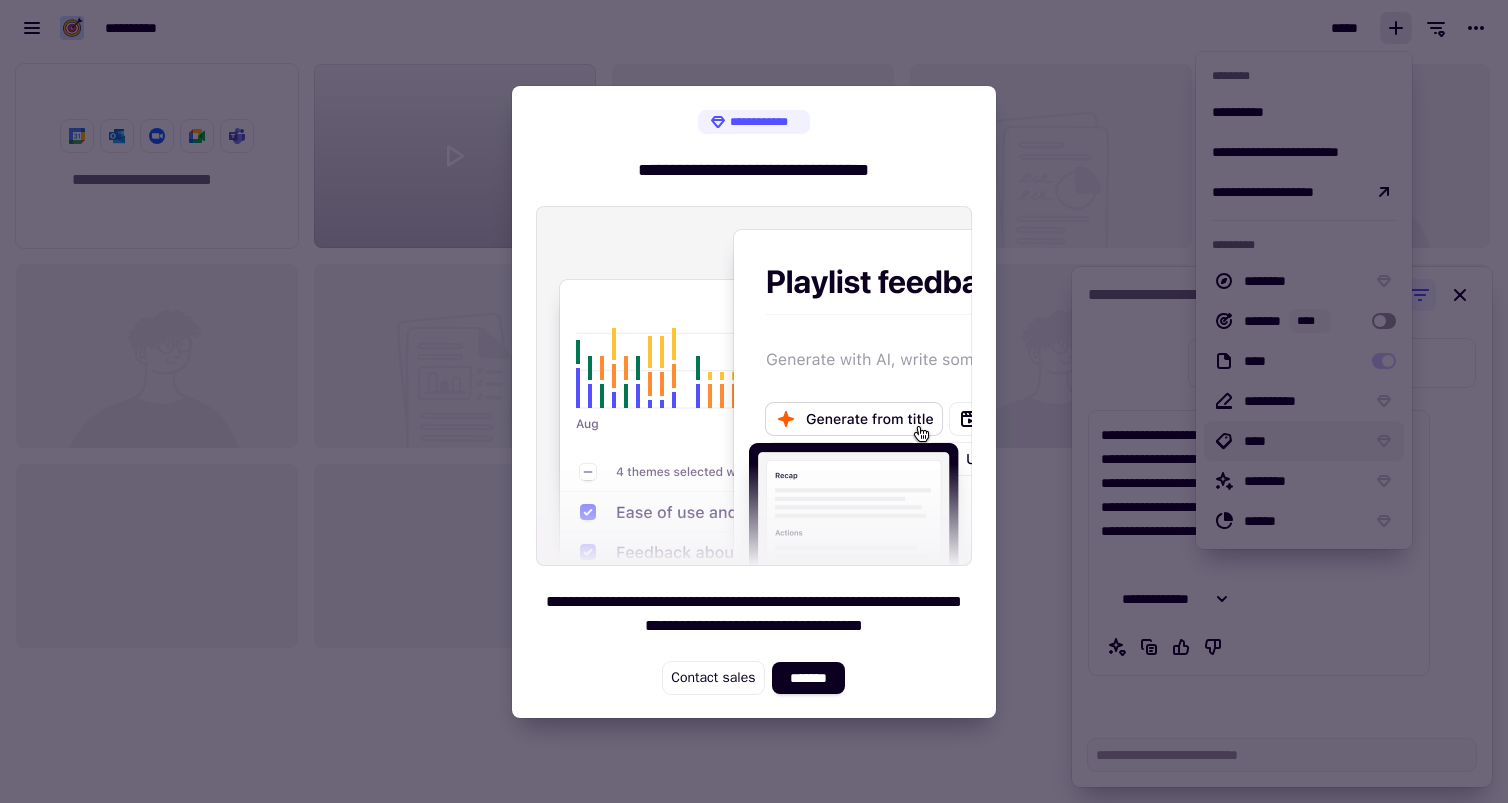 click at bounding box center (754, 401) 